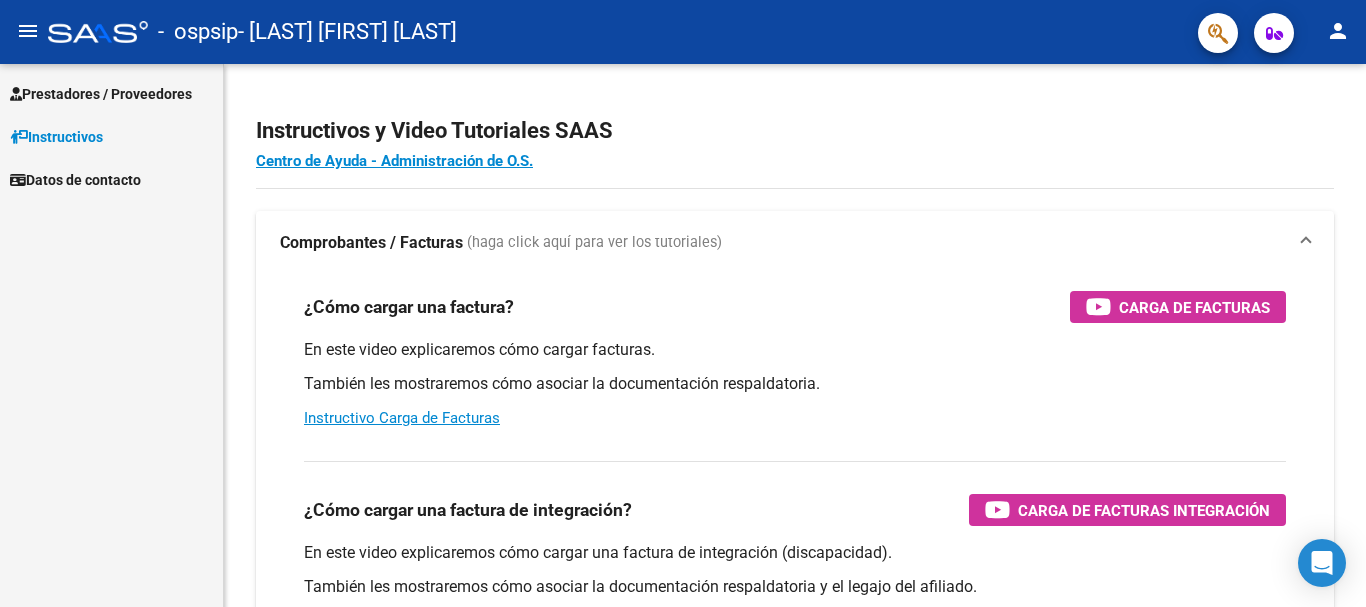scroll, scrollTop: 0, scrollLeft: 0, axis: both 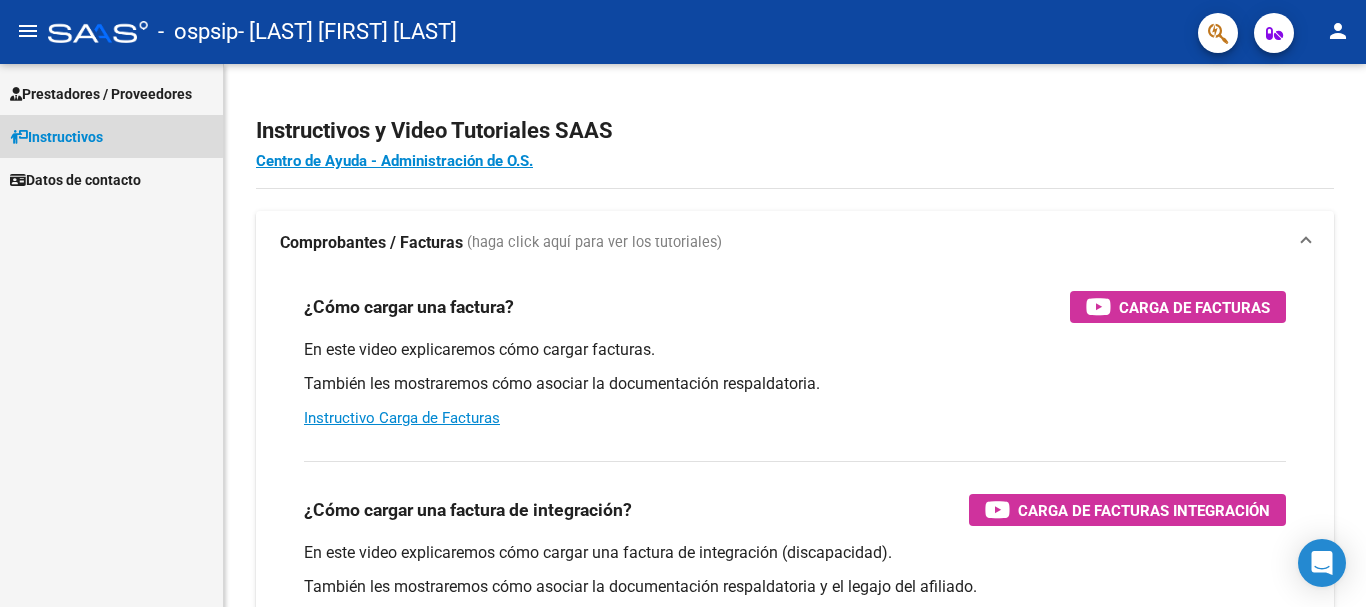 click on "Instructivos" at bounding box center (56, 137) 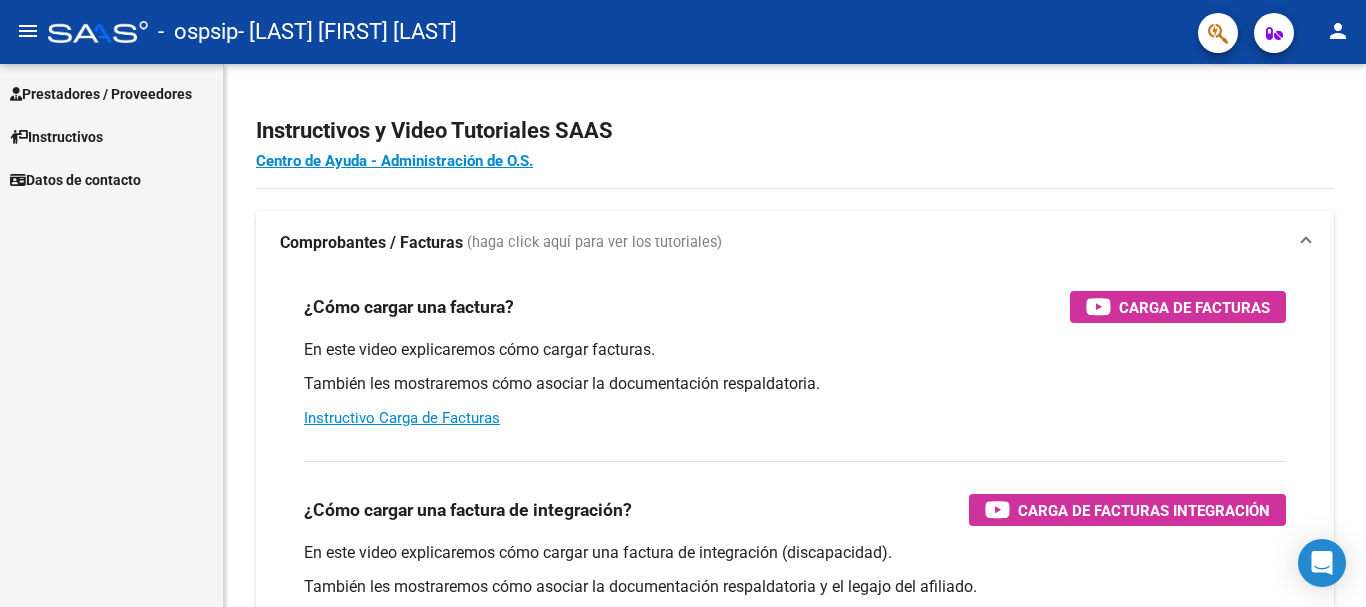 click on "Instructivos" at bounding box center (56, 137) 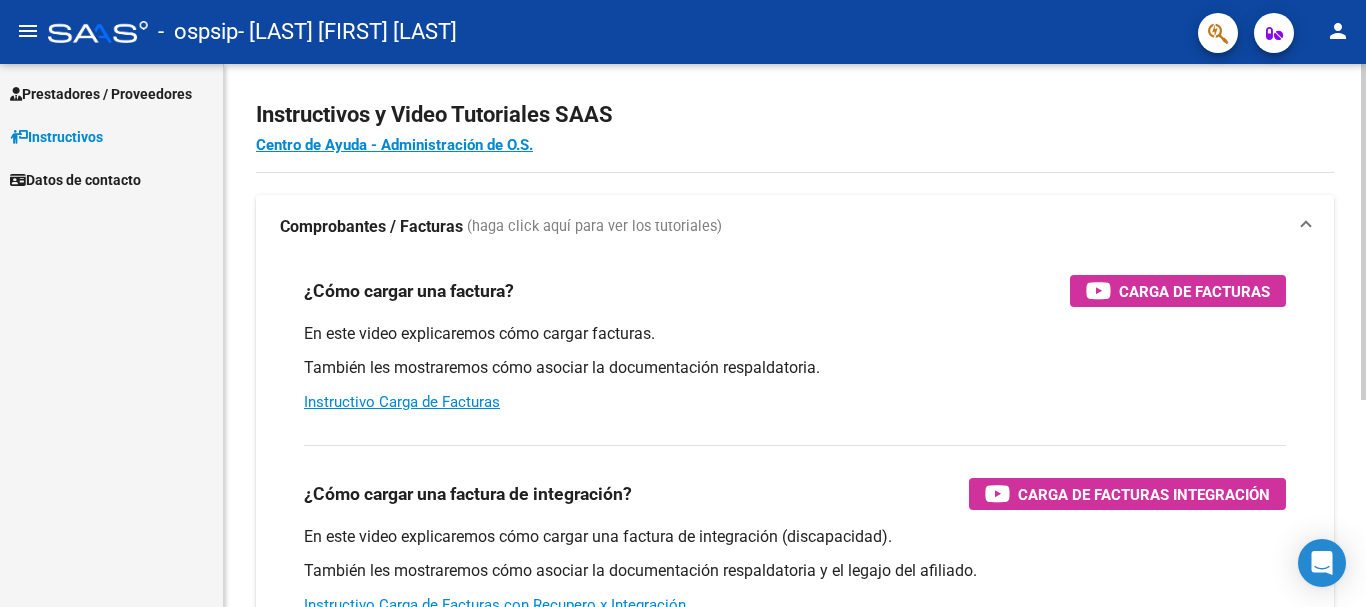 scroll, scrollTop: 0, scrollLeft: 0, axis: both 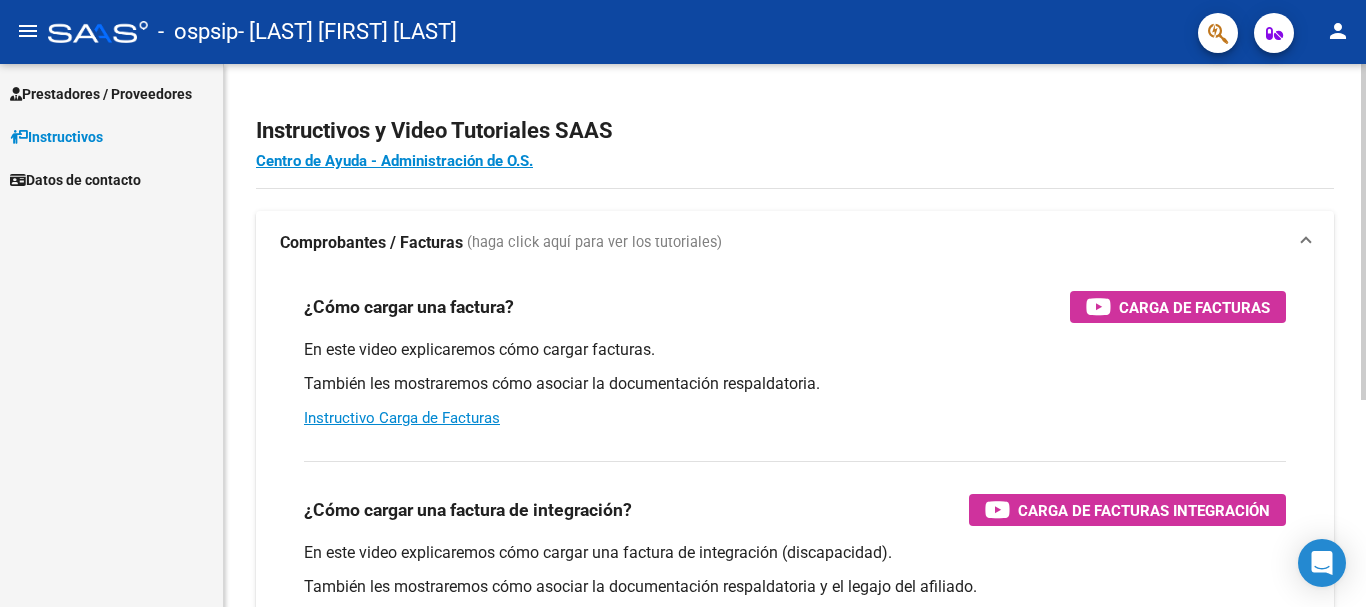 click on "menu - ospsip - [LAST] [FIRST] [LAST] person Prestadores / Proveedores Facturas - Listado/Carga Facturas - Documentación Pagos x Transferencia Auditorías - Listado Auditorías - Comentarios Auditorías - Cambios Área Prestadores - Listado Instructivos Datos de contacto Instructivos y Video Tutoriales SAAS Centro de Ayuda - Administración de O.S. Comprobantes / Facturas (haga click aquí para ver los tutoriales) ¿Cómo cargar una factura? Carga de Facturas En este video explicaremos cómo cargar facturas. También les mostraremos cómo asociar la documentación respaldatoria. Instructivo Carga de Facturas ¿Cómo cargar una factura de integración? Carga de Facturas Integración En este video explicaremos cómo cargar una factura de integración (discapacidad). También les mostraremos cómo asociar la documentación respaldatoria y el legajo del afiliado. Instructivo Carga de Facturas con Recupero x Integración ¿Cómo editar una factura de integración? Today" at bounding box center [683, 303] 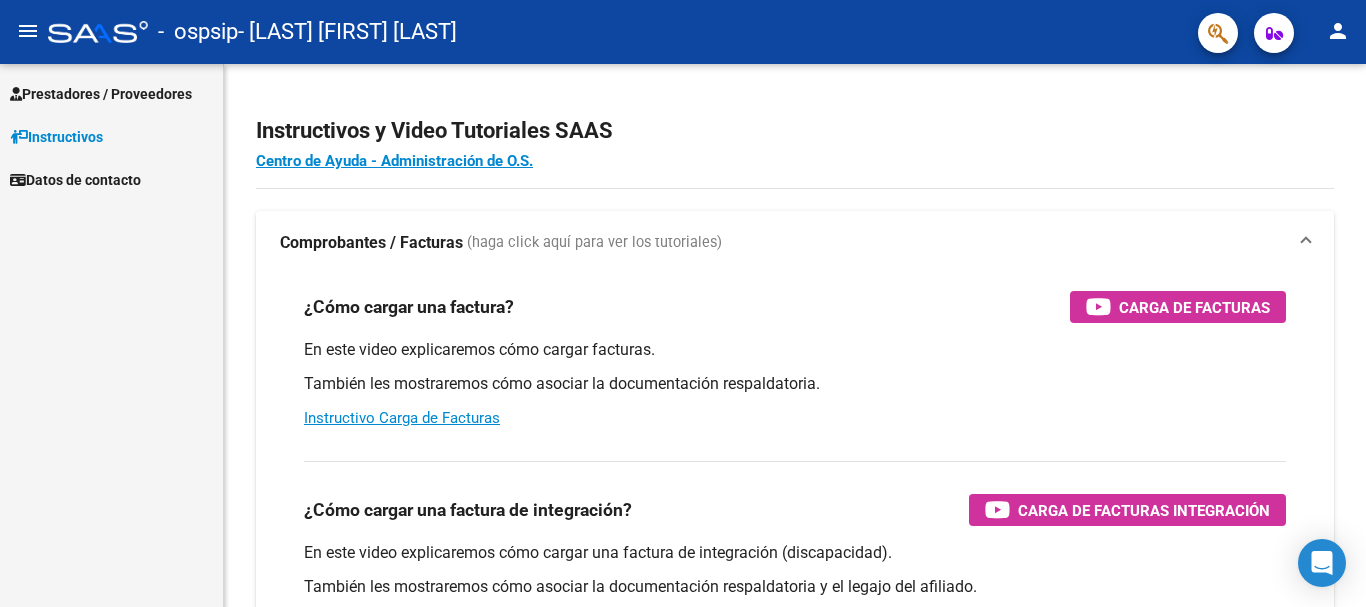 click on "Instructivos" at bounding box center (111, 136) 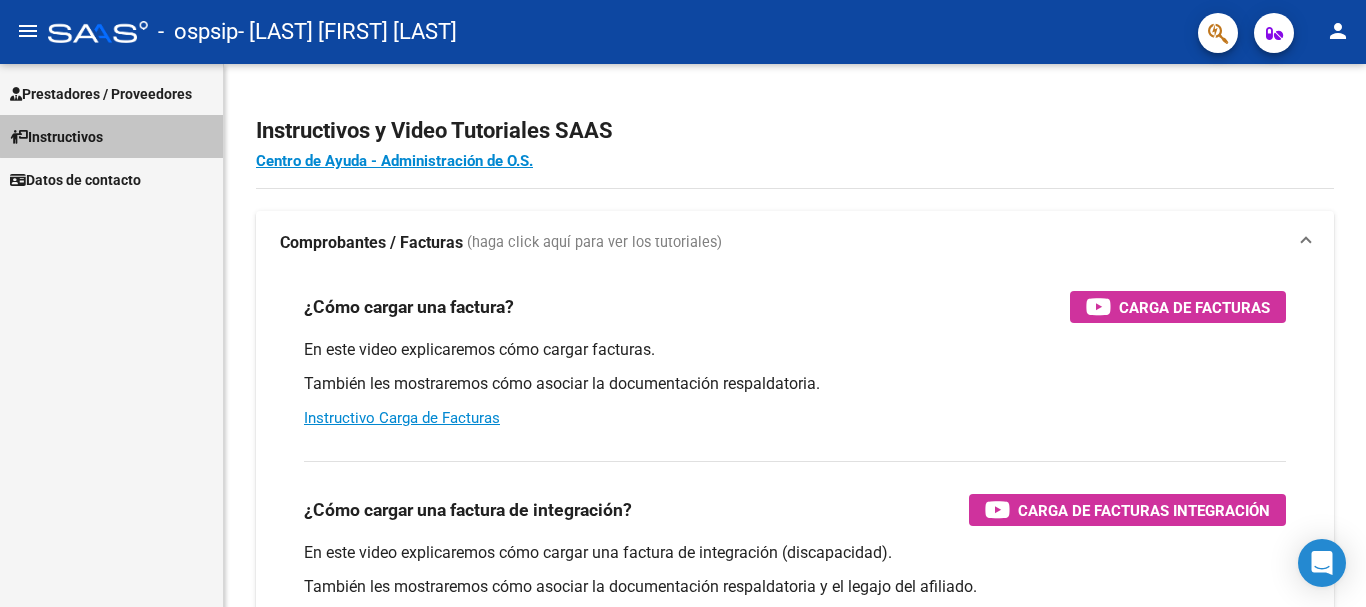 click on "Instructivos" at bounding box center [111, 136] 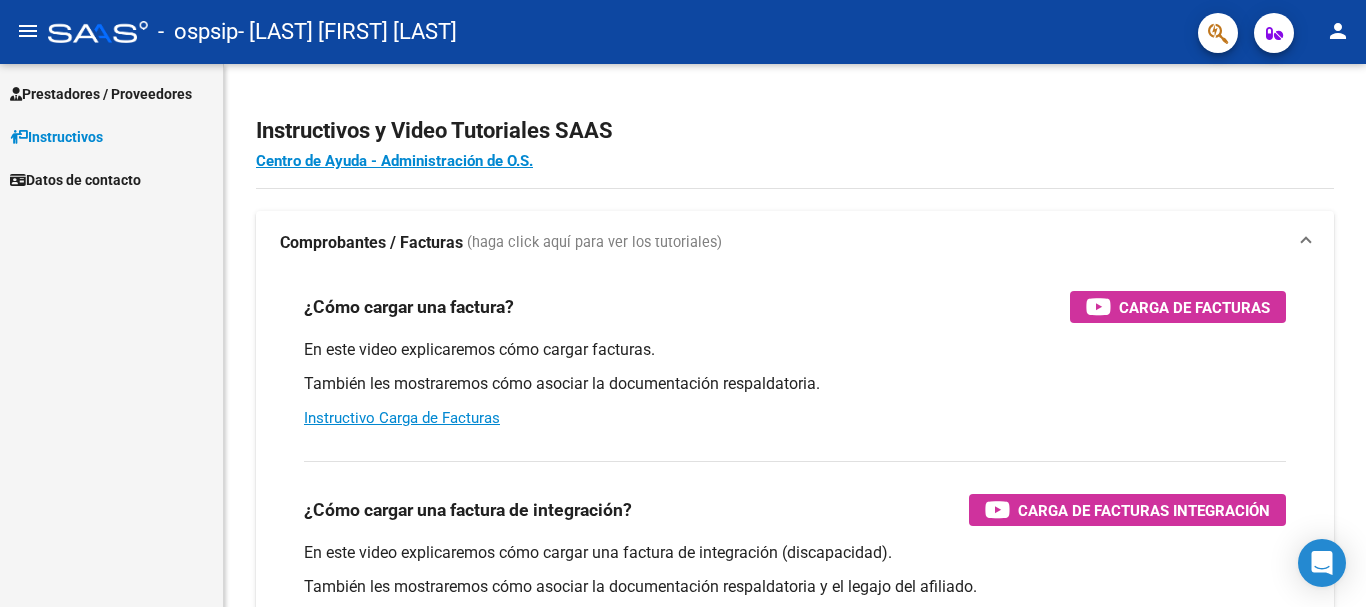 click on "Prestadores / Proveedores" at bounding box center (101, 94) 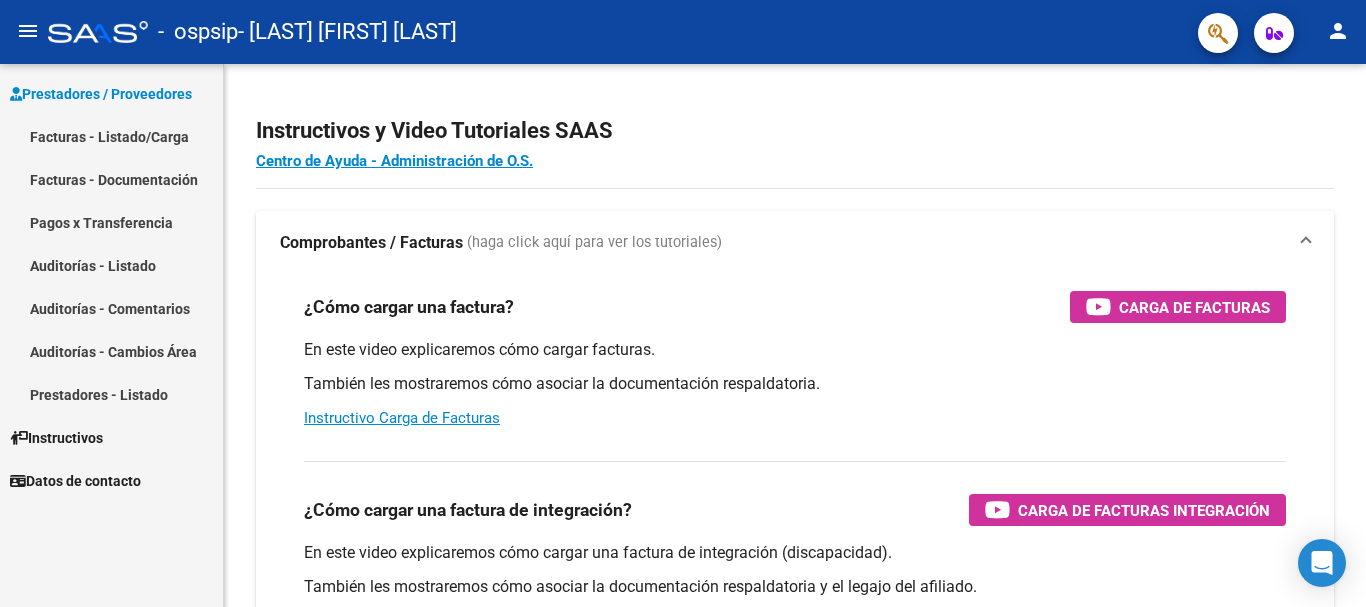 click on "Pagos x Transferencia" at bounding box center (111, 222) 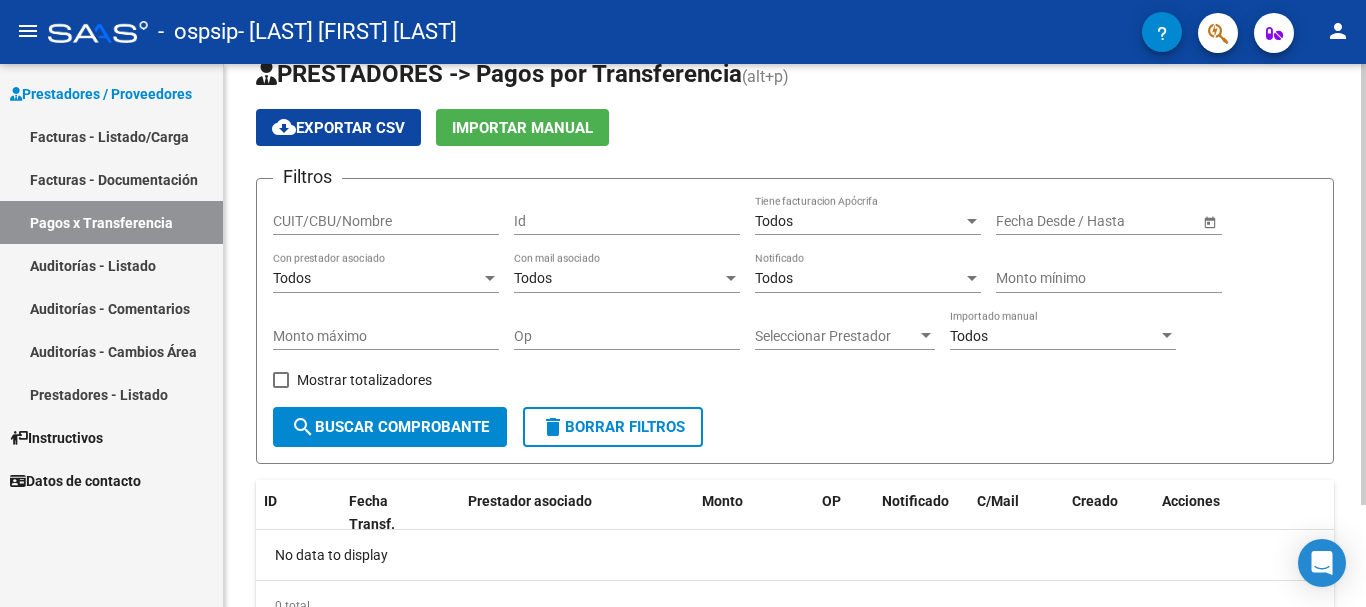 scroll, scrollTop: 0, scrollLeft: 0, axis: both 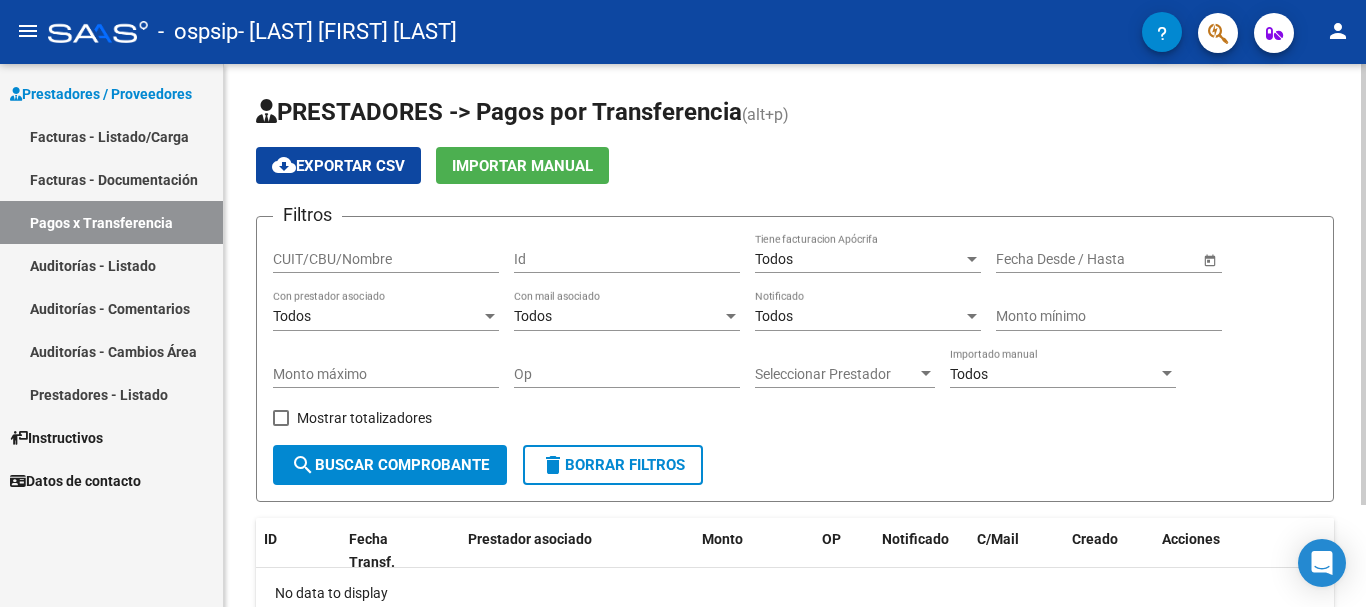 click on "PRESTADORES -> Pagos por Transferencia (alt+p) cloud_download  Exportar CSV   Importar Manual Filtros CUIT/CBU/Nombre Id Todos Tiene facturacion Apócrifa Start date – End date Fecha Desde / Hasta Todos Con prestador asociado Todos Con mail asociado Todos Notificado Monto mínimo Monto máximo Op Seleccionar Prestador Seleccionar Prestador Todos Importado manual    Mostrar totalizadores  search  Buscar Comprobante  delete  Borrar Filtros  ID Fecha Transf. Prestador asociado Monto OP Notificado C/Mail Creado Acciones No data to display  0 total   1" 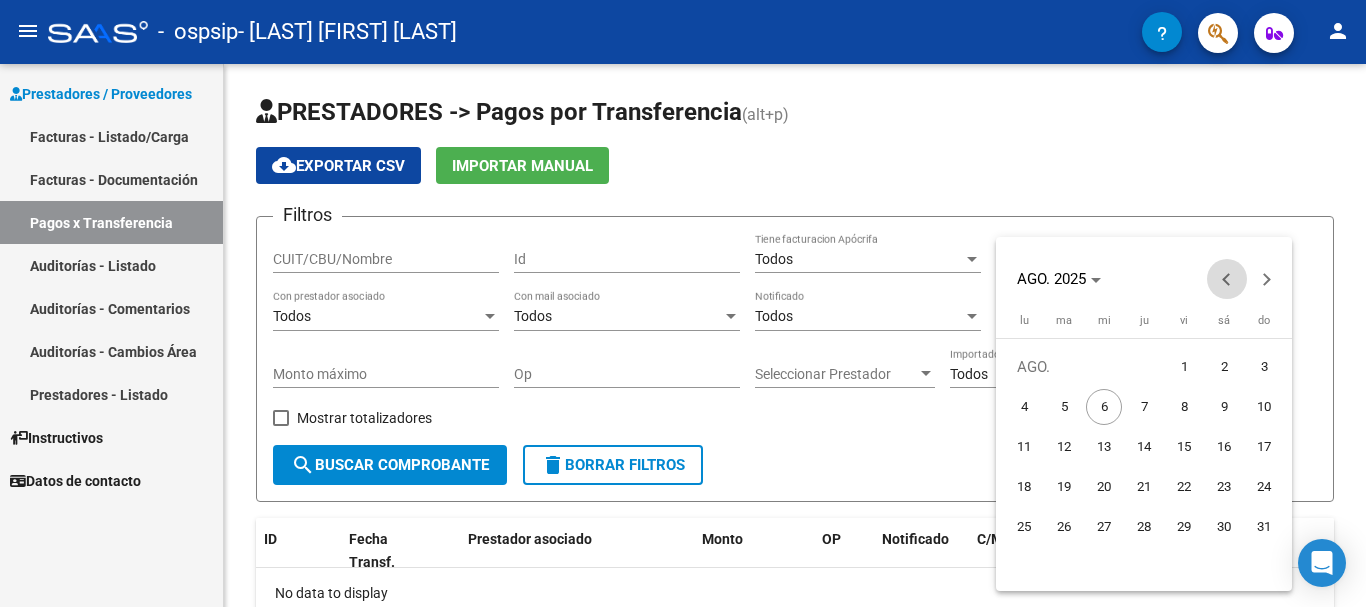 click at bounding box center (1227, 279) 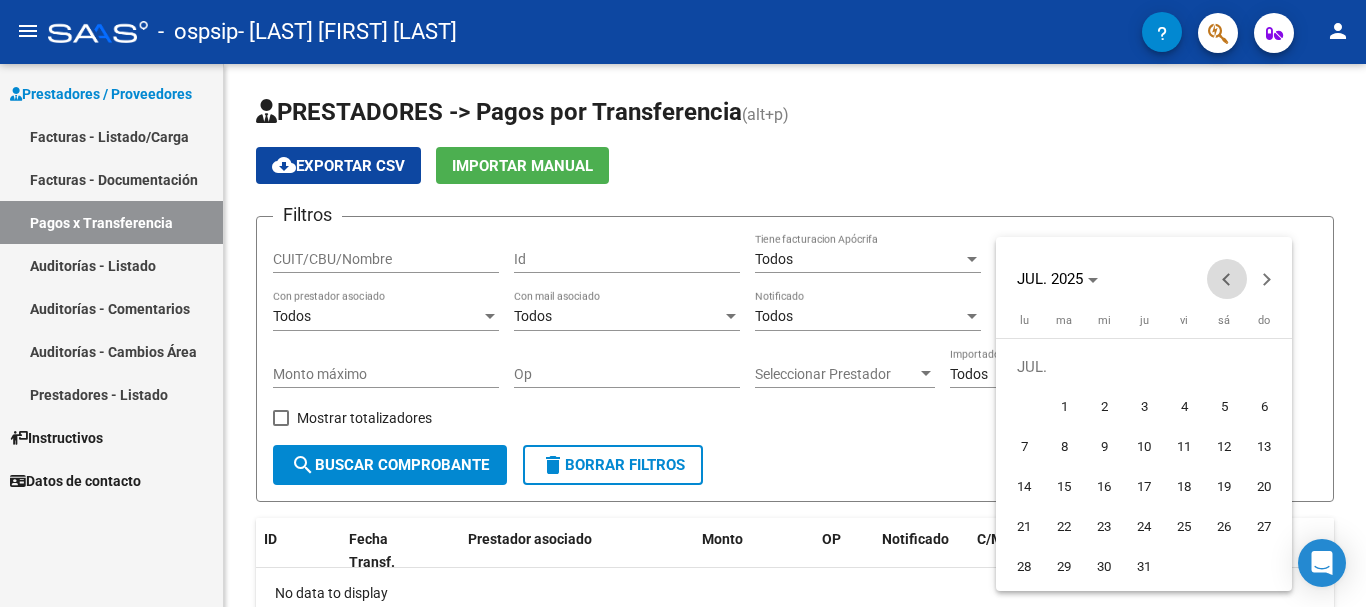click at bounding box center (1227, 279) 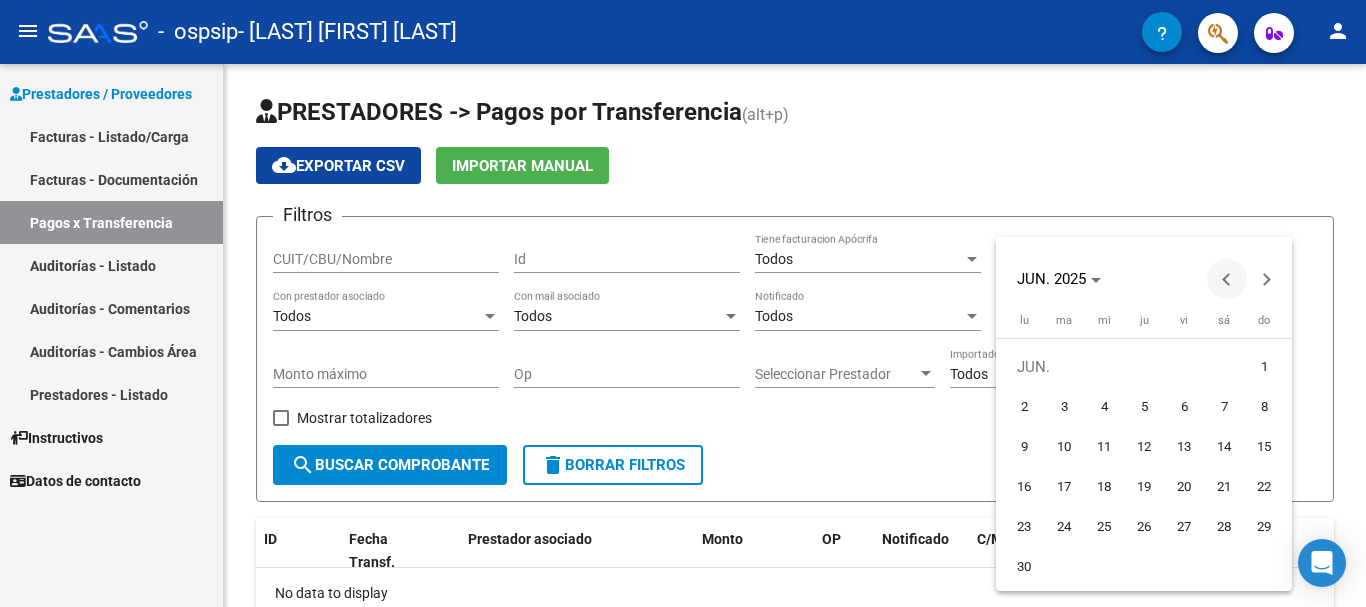 click at bounding box center (1227, 279) 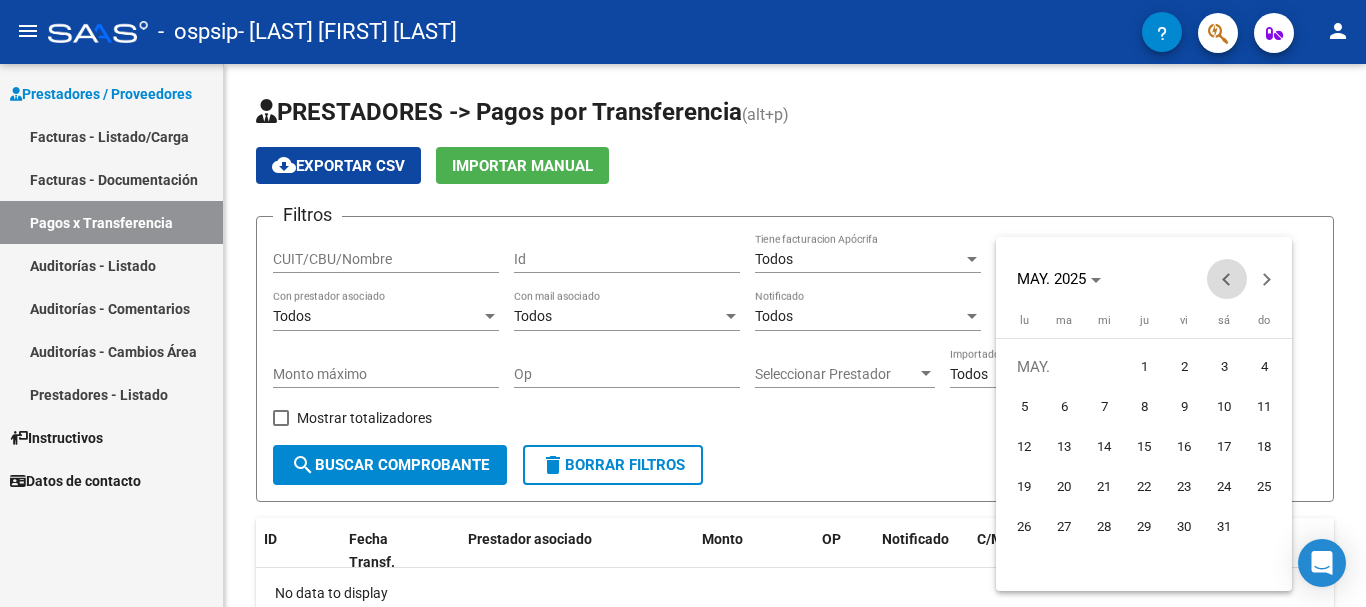 click at bounding box center [1227, 279] 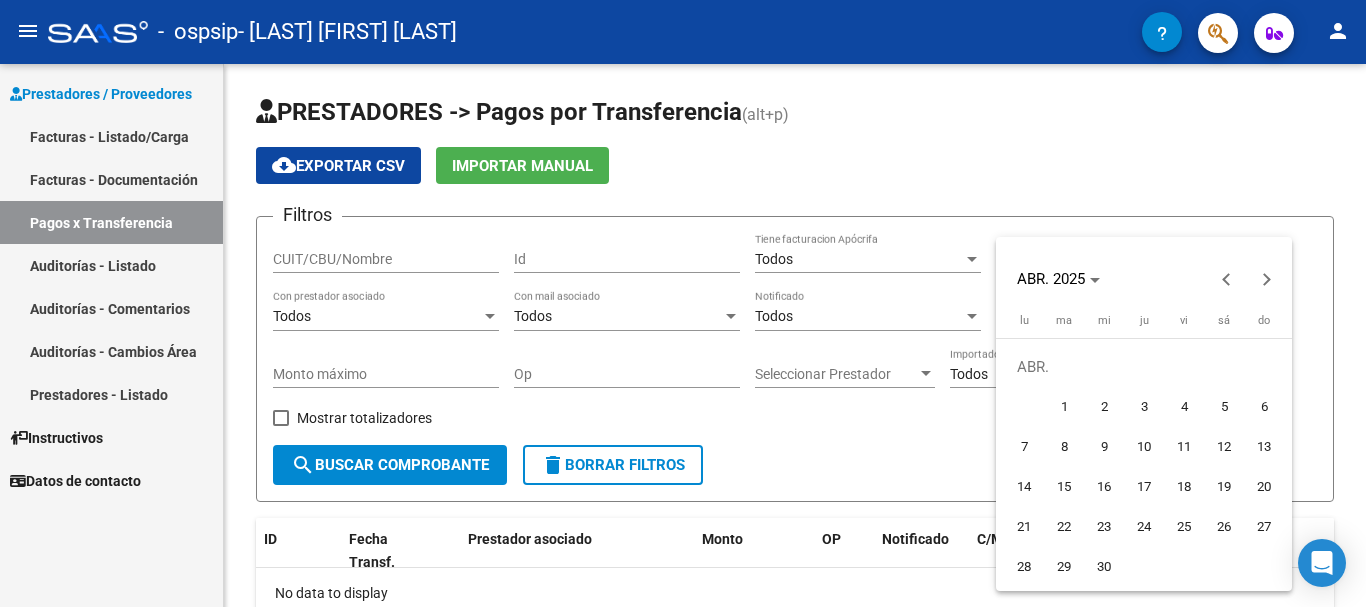 click on "1" at bounding box center [1064, 407] 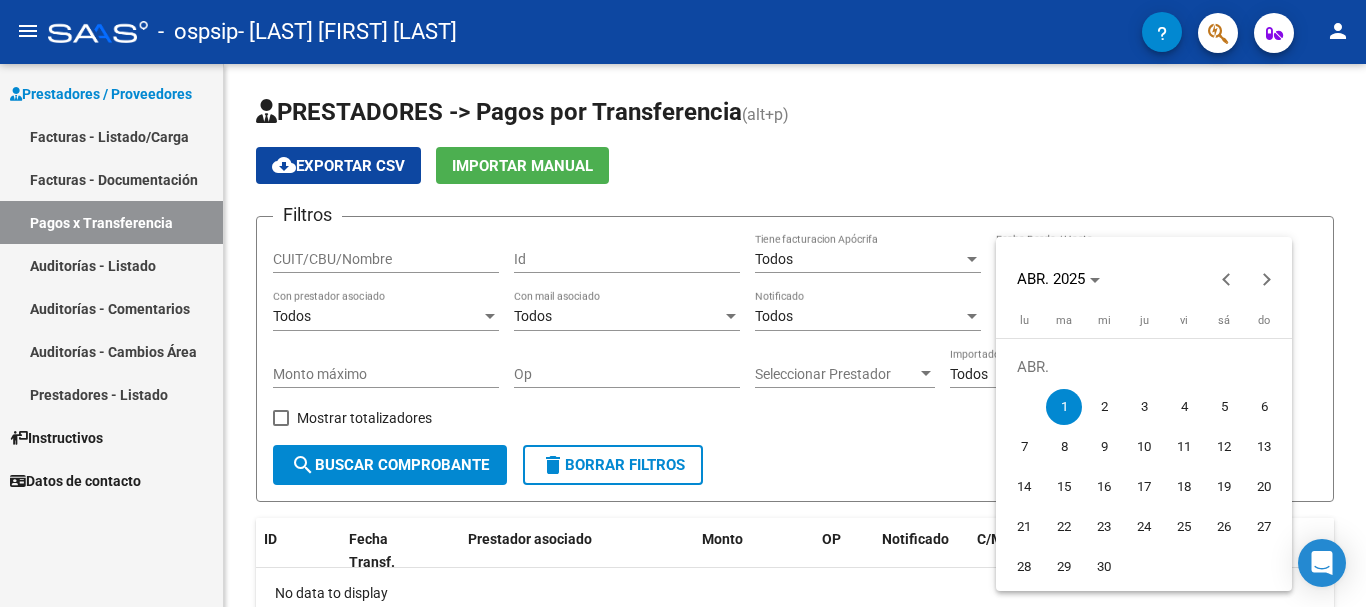 click on "1" at bounding box center [1064, 407] 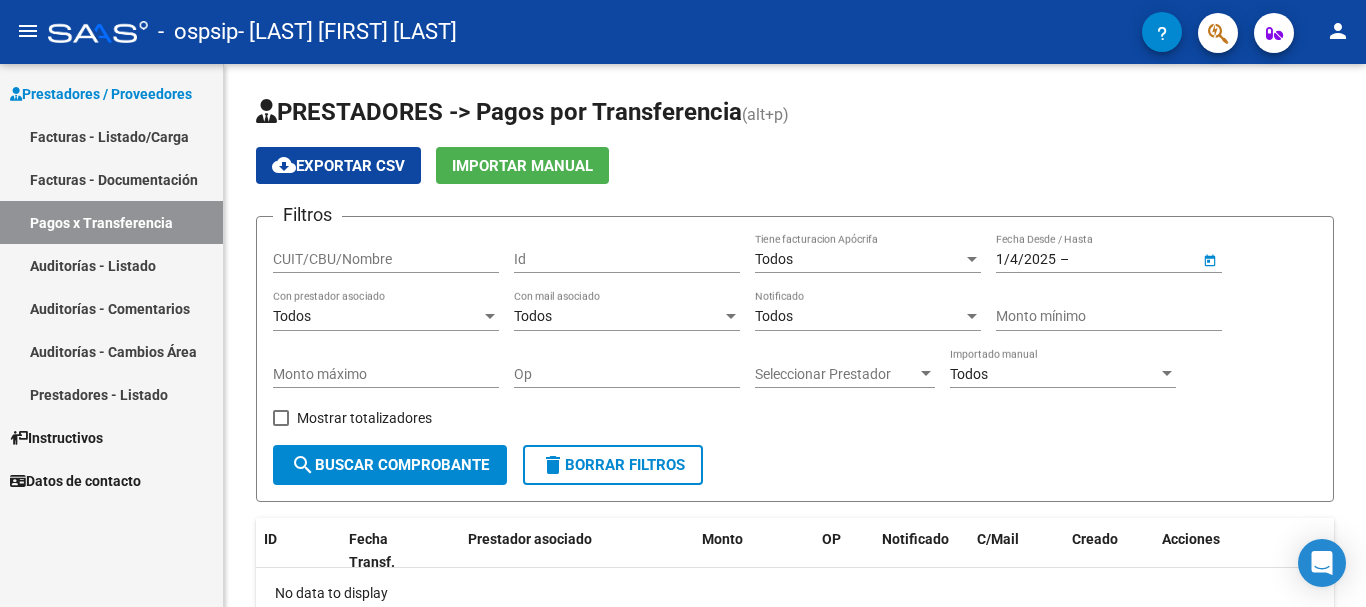 type on "1/4/2025" 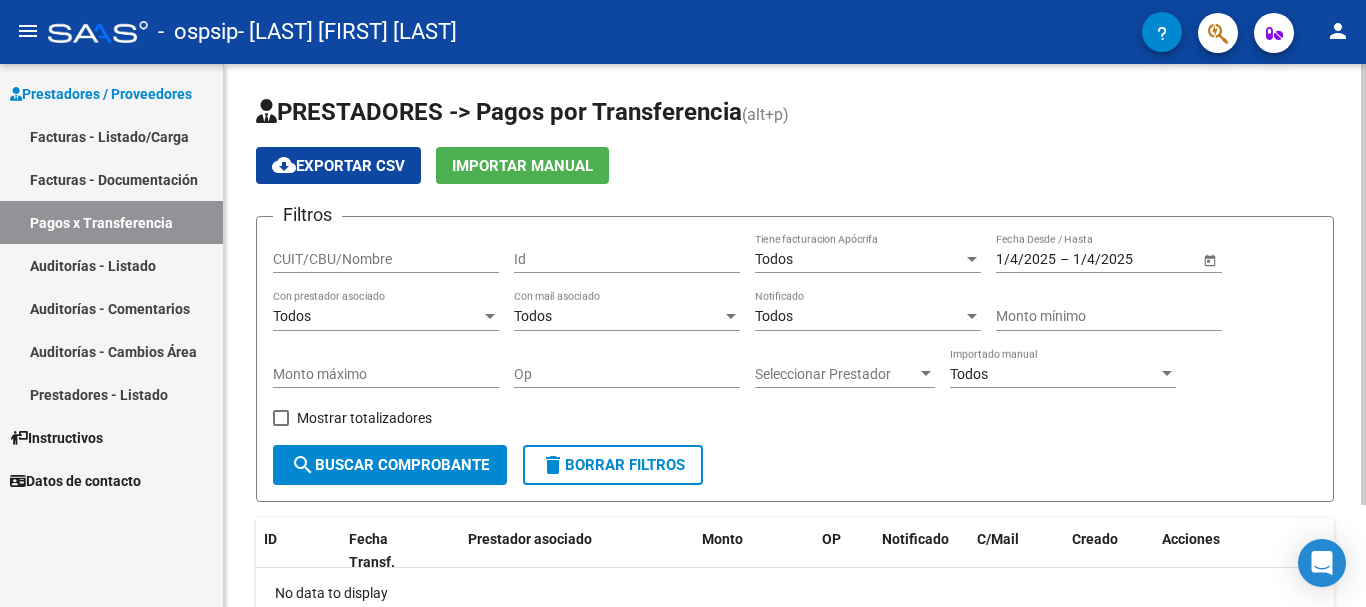click 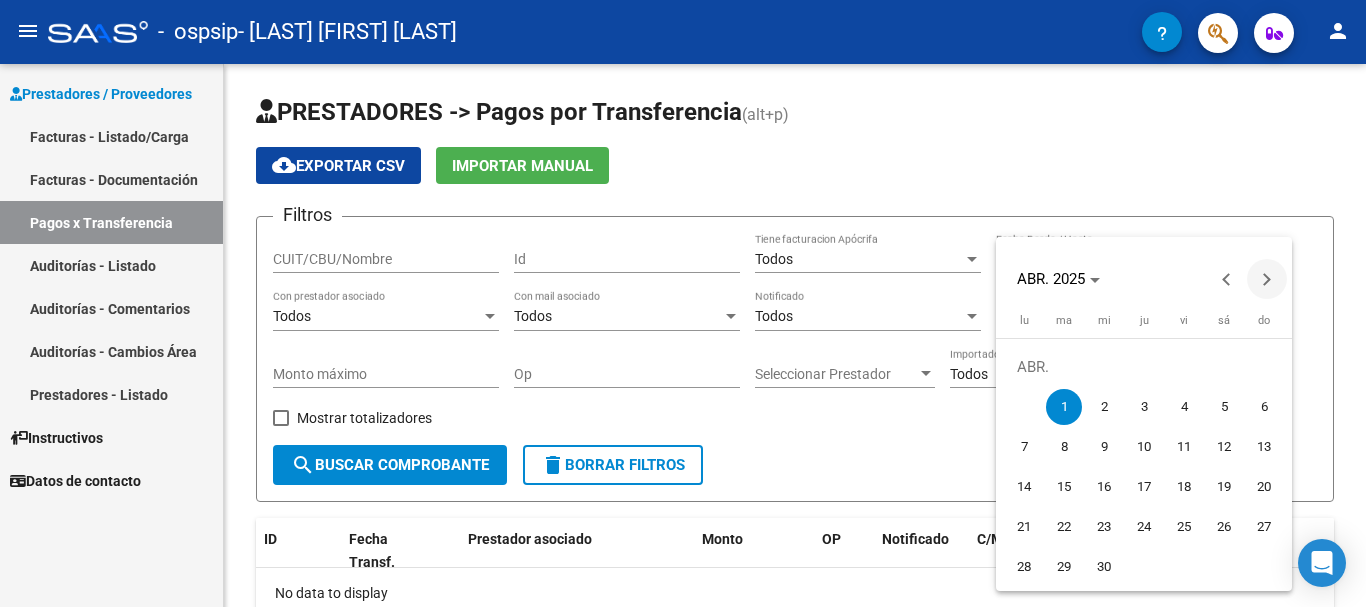 click at bounding box center (1267, 279) 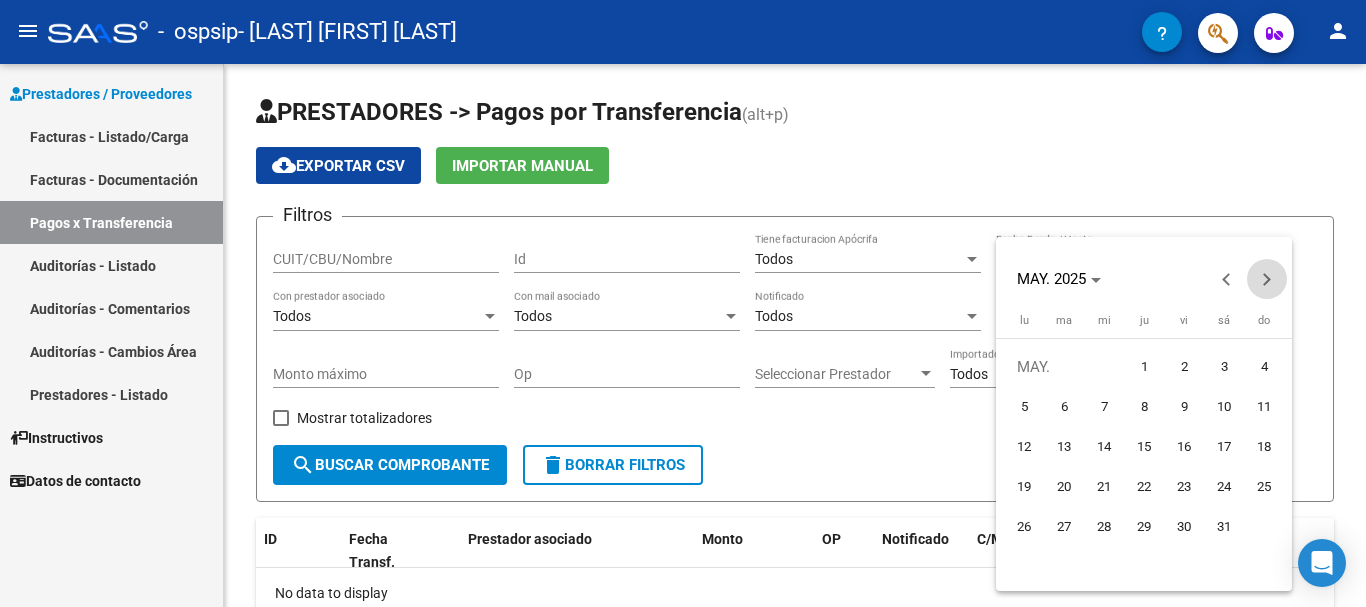 click at bounding box center [1267, 279] 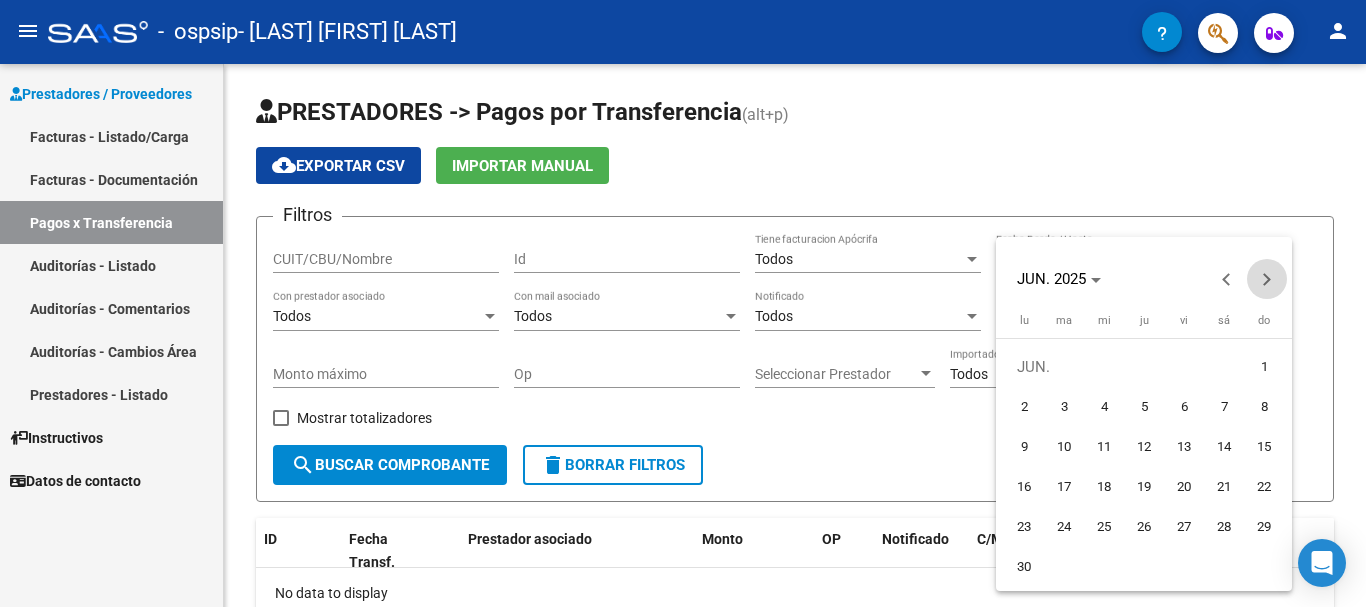 click at bounding box center [1267, 279] 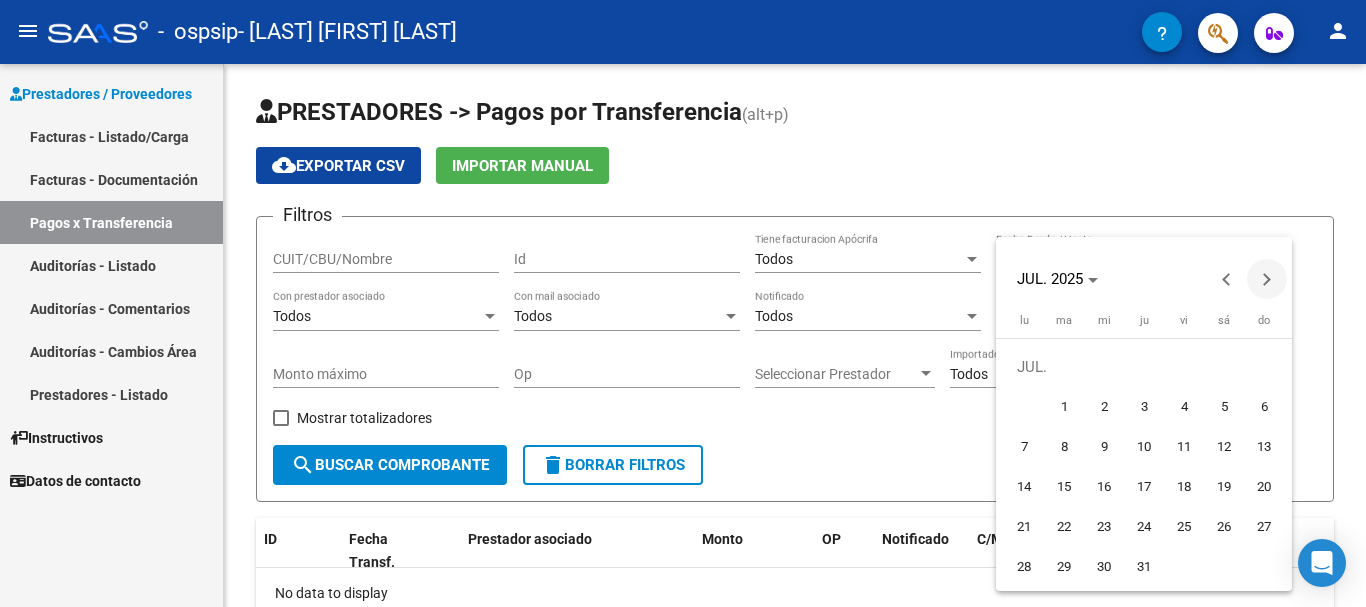 click at bounding box center [1267, 279] 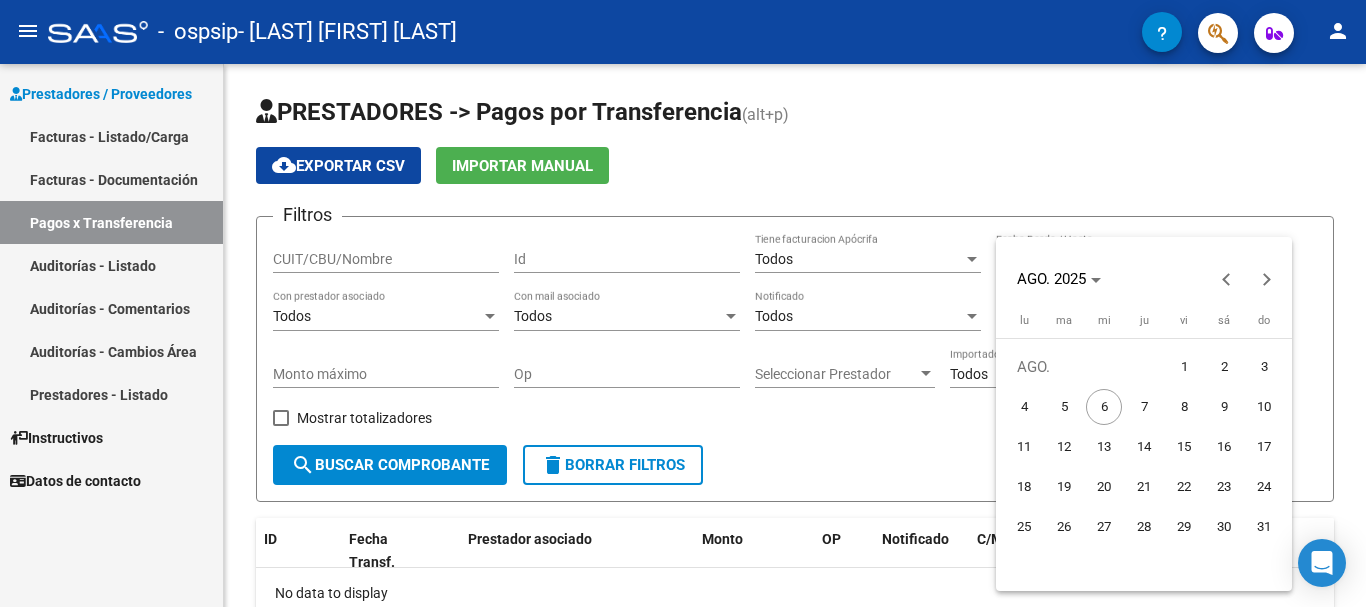 click on "6" at bounding box center [1104, 407] 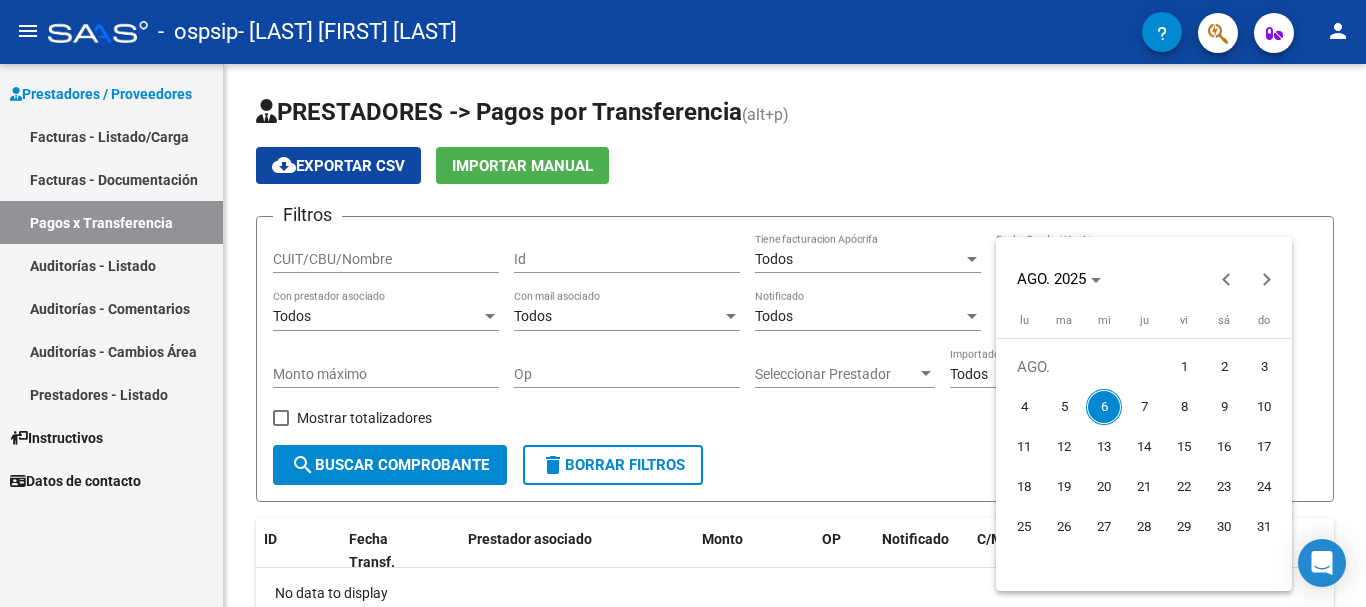 click at bounding box center (683, 303) 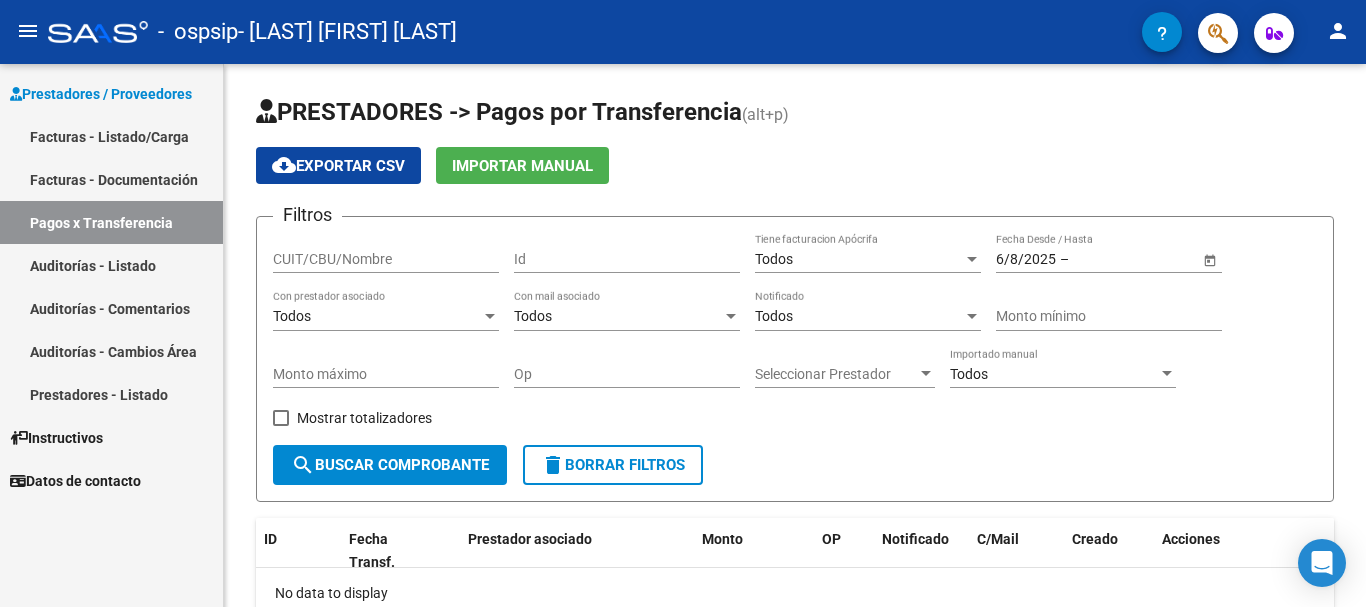 click on "search  Buscar Comprobante" 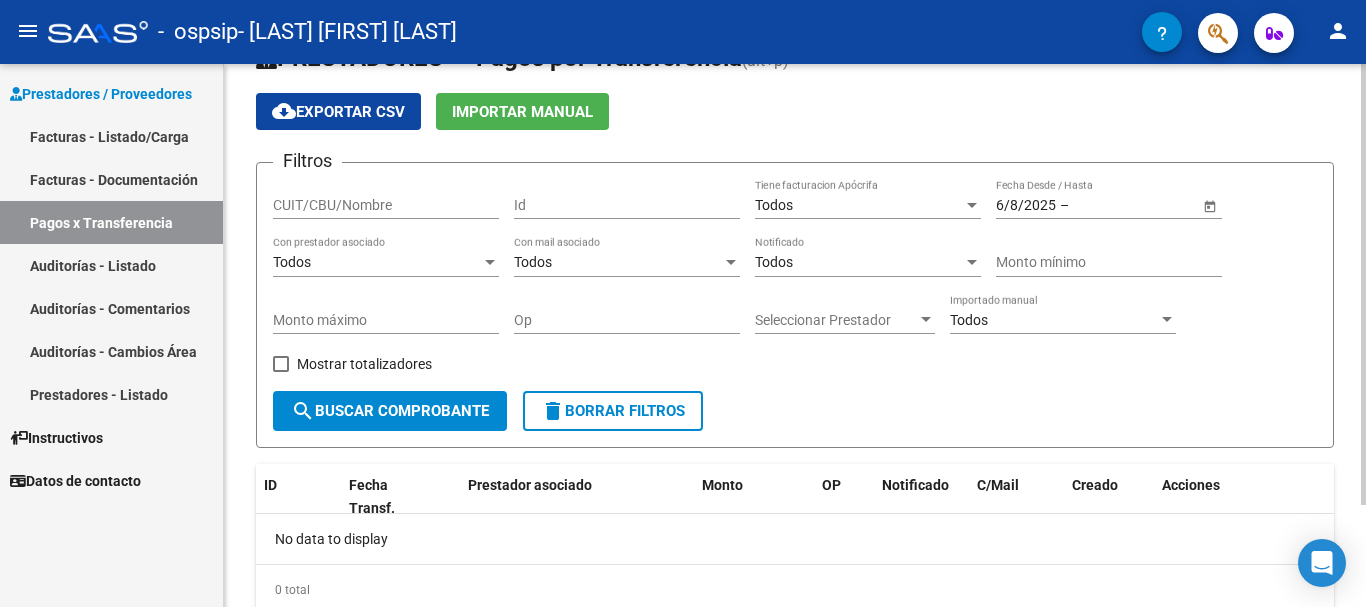 click on "PRESTADORES -> Pagos por Transferencia (alt+p) cloud_download Exportar CSV Importar Manual Filtros CUIT/CBU/Nombre Id Todos Tiene facturacion Apócrifa [DATE] [DATE] – End date Fecha Desde / Hasta Todos Con prestador asociado Todos Con mail asociado Todos Notificado Monto mínimo Monto máximo Op Seleccionar Prestador Seleccionar Prestador Todos Importado manual Mostrar totalizadores search Buscar Comprobante delete Borrar Filtros ID Fecha Transf. Prestador asociado Monto OP Notificado C/Mail Creado Acciones No data to display 0 total 1" 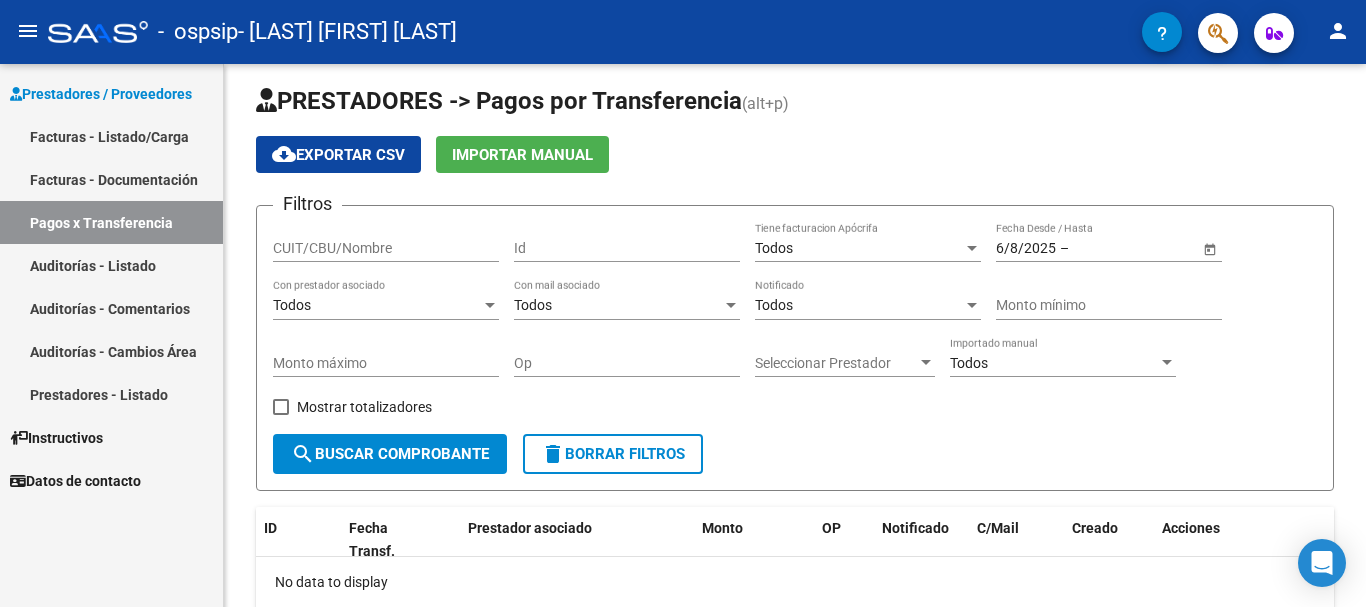 click on "Auditorías - Listado" at bounding box center (111, 265) 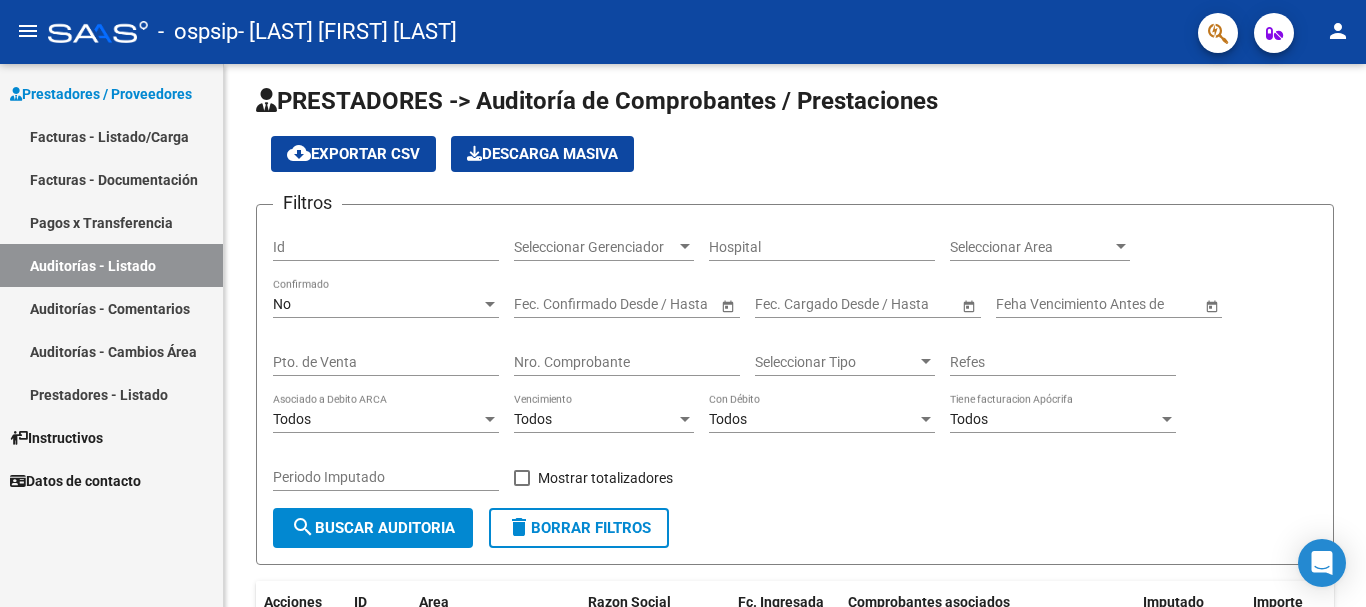 click on "Facturas - Documentación" at bounding box center (111, 179) 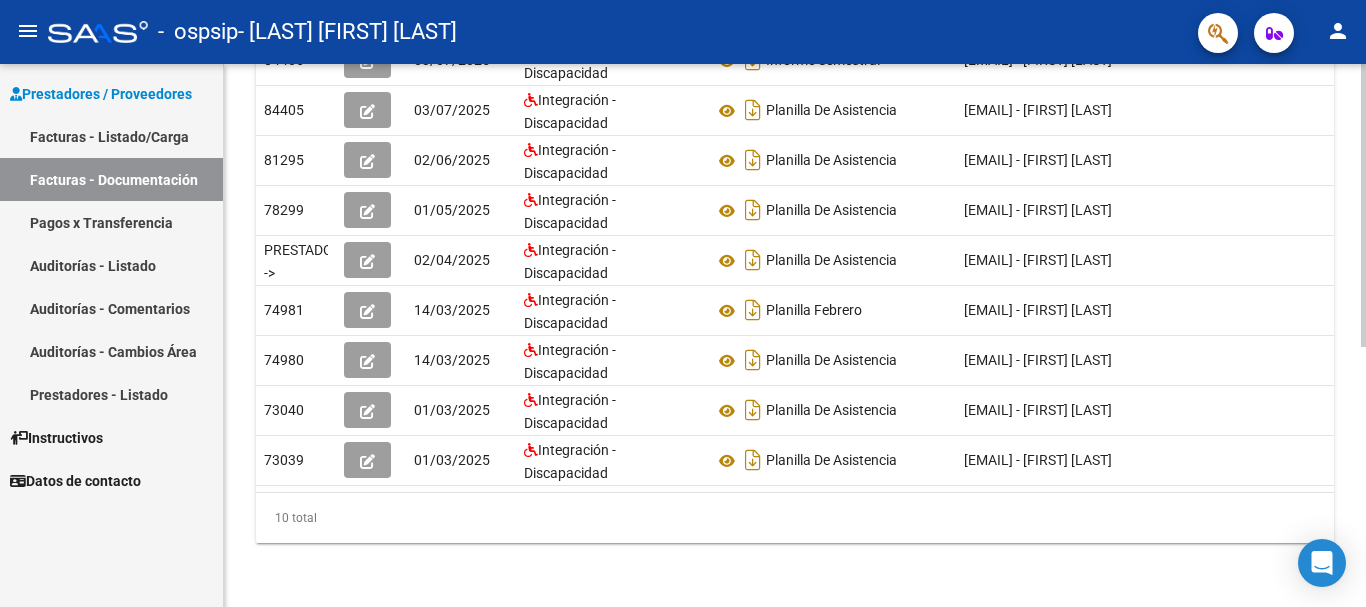 scroll, scrollTop: 500, scrollLeft: 0, axis: vertical 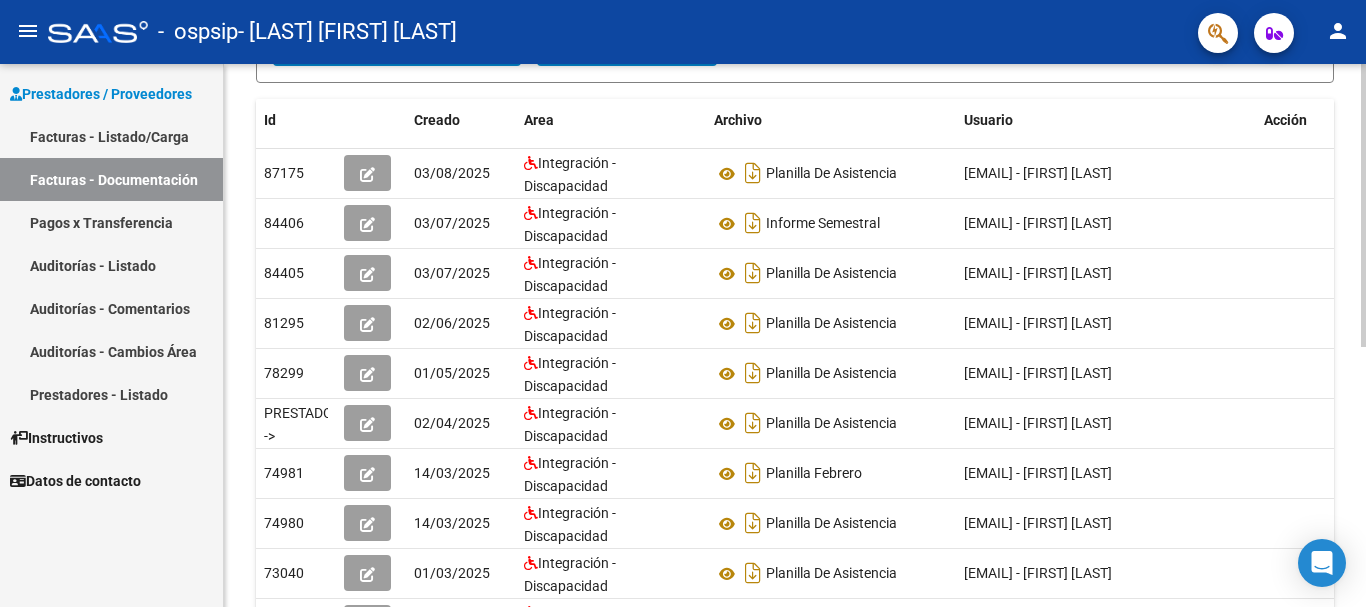 click on "PRESTADORES -> Comprobantes - Documentación Respaldatoria cloud_download Exportar CSV Descarga Masiva
Filtros Id CUIT / Razón Social Pto. Venta Nro. Comprobante Descripción [DATE] [DATE] – [DATE] [DATE] Fec. Cargado Desde / Hasta Área Área Todos Factura Confirmada search Buscar Documentacion delete Borrar Filtros Id Creado Area Archivo Usuario Acción 87175
[DATE] Integración - Discapacidad Planilla De Asistencia [EMAIL] - [FIRST] [LAST] 84406
[DATE] Integración - Discapacidad Informe Semestral [EMAIL] - [FIRST] [LAST] 84405
[DATE] Integración - Discapacidad Planilla De Asistencia [EMAIL] - [FIRST] [LAST] 81295
[DATE] Integración - Discapacidad Planilla De Asistencia [EMAIL] - [FIRST] [LAST] 78299
[DATE] Integración - Discapacidad Planilla De Asistencia [EMAIL] - [FIRST] [LAST] 75782
[DATE] Integración - Discapacidad Planilla De Asistencia [NUMBER]" 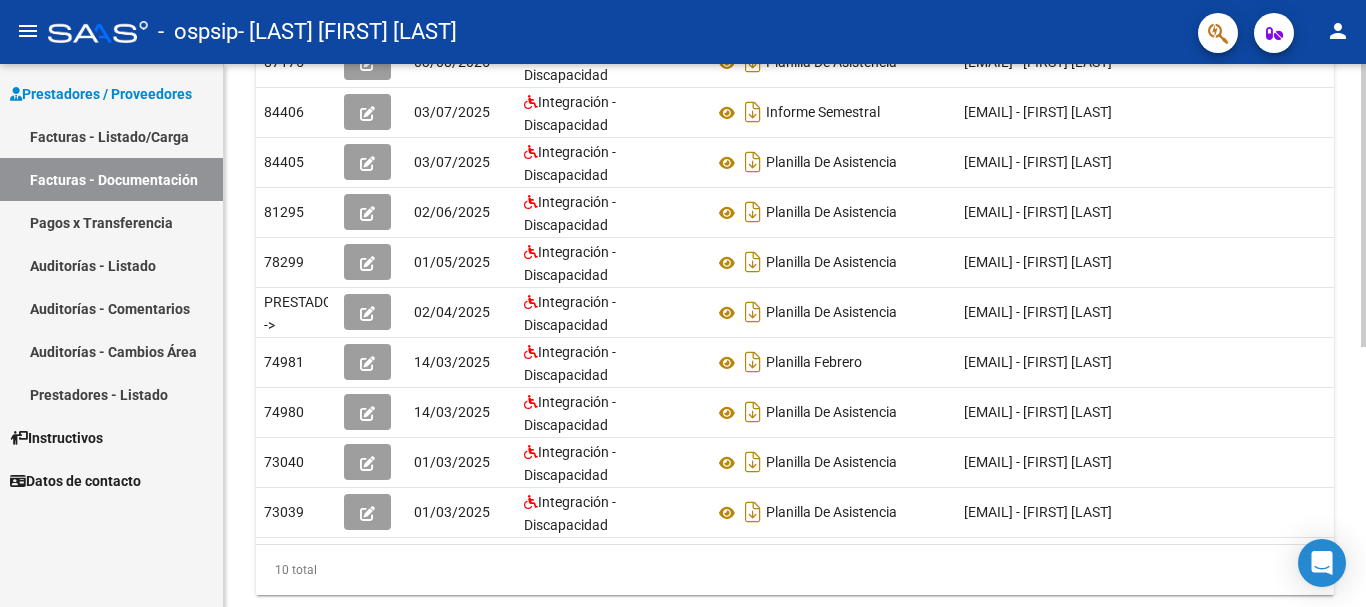 click 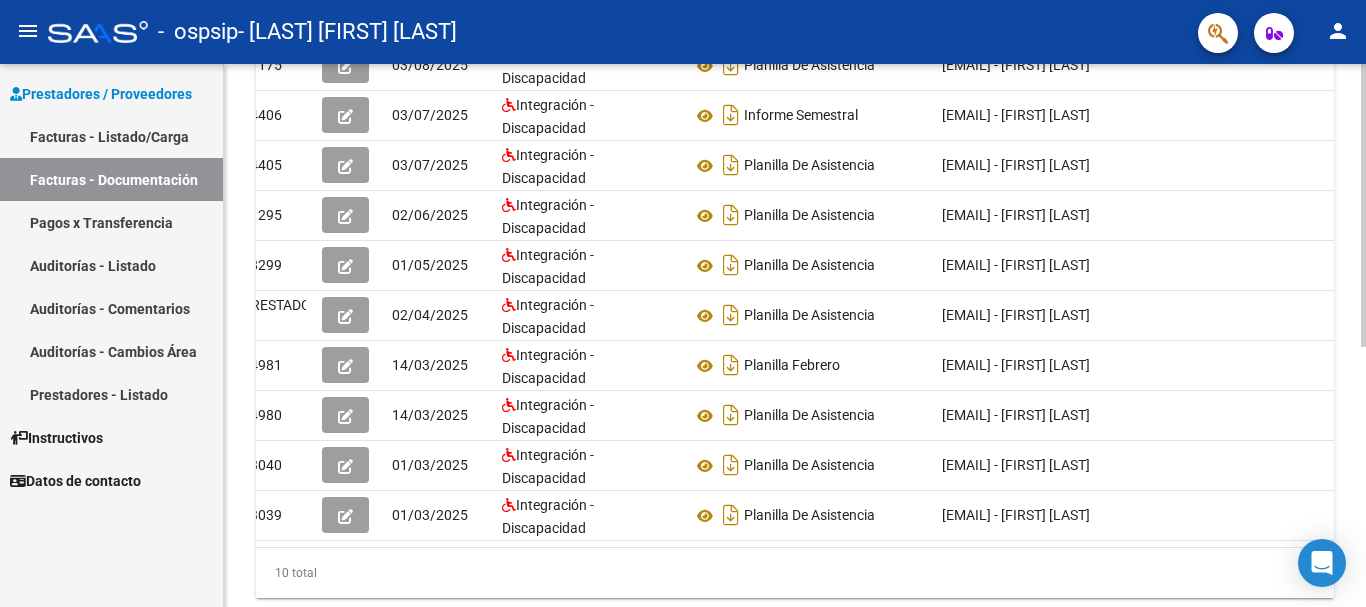 scroll, scrollTop: 0, scrollLeft: 0, axis: both 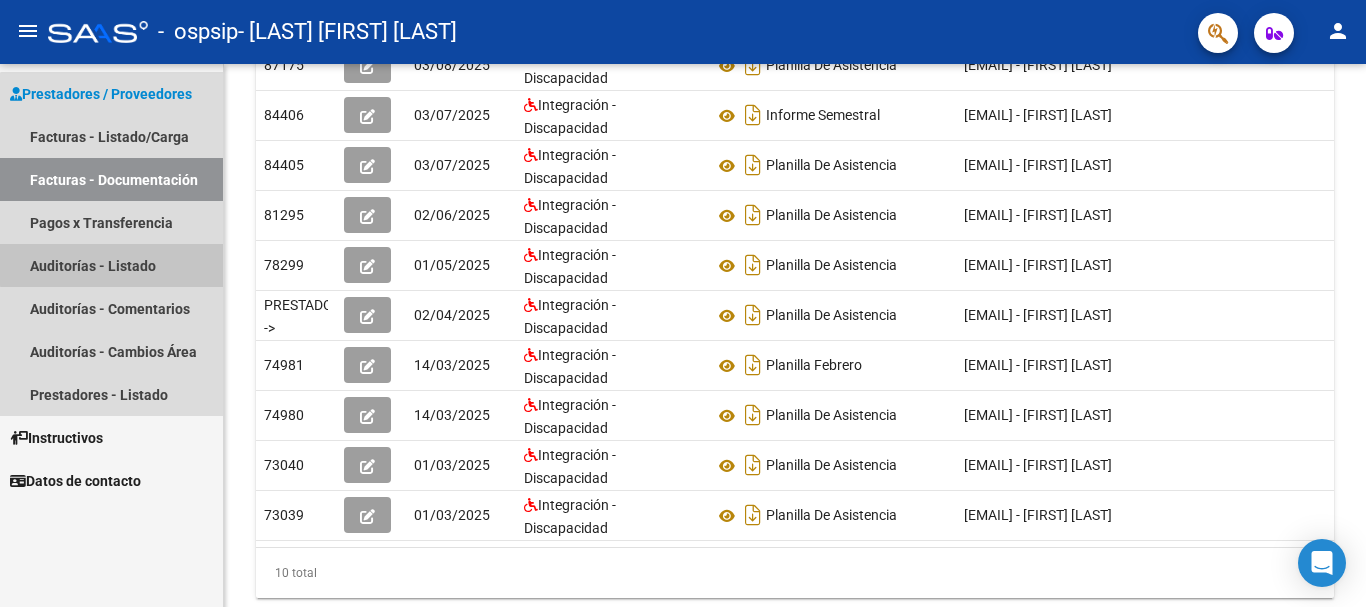 click on "Auditorías - Listado" at bounding box center (111, 265) 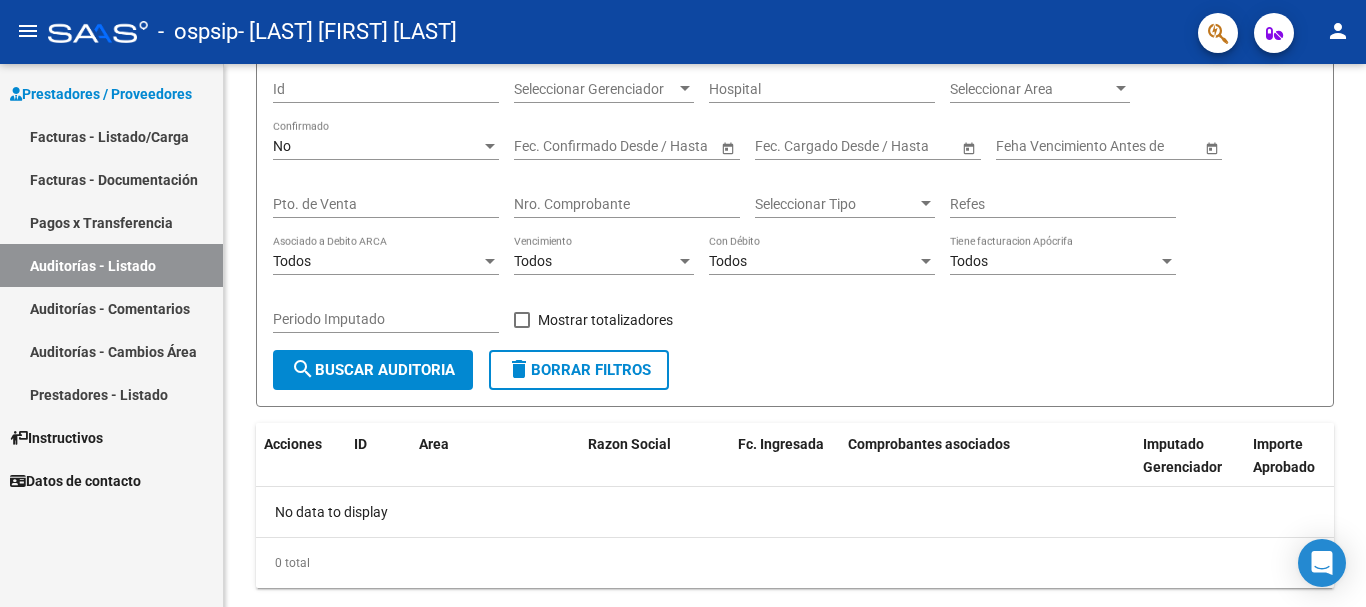 scroll, scrollTop: 214, scrollLeft: 0, axis: vertical 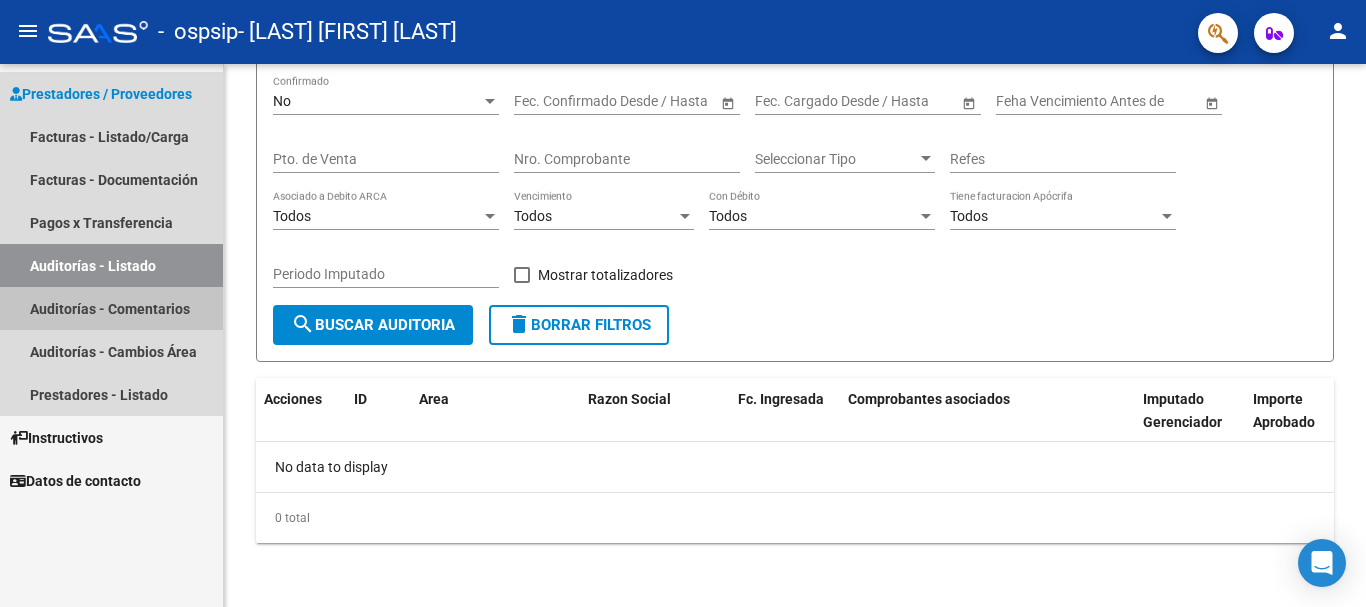 click on "Auditorías - Comentarios" at bounding box center (111, 308) 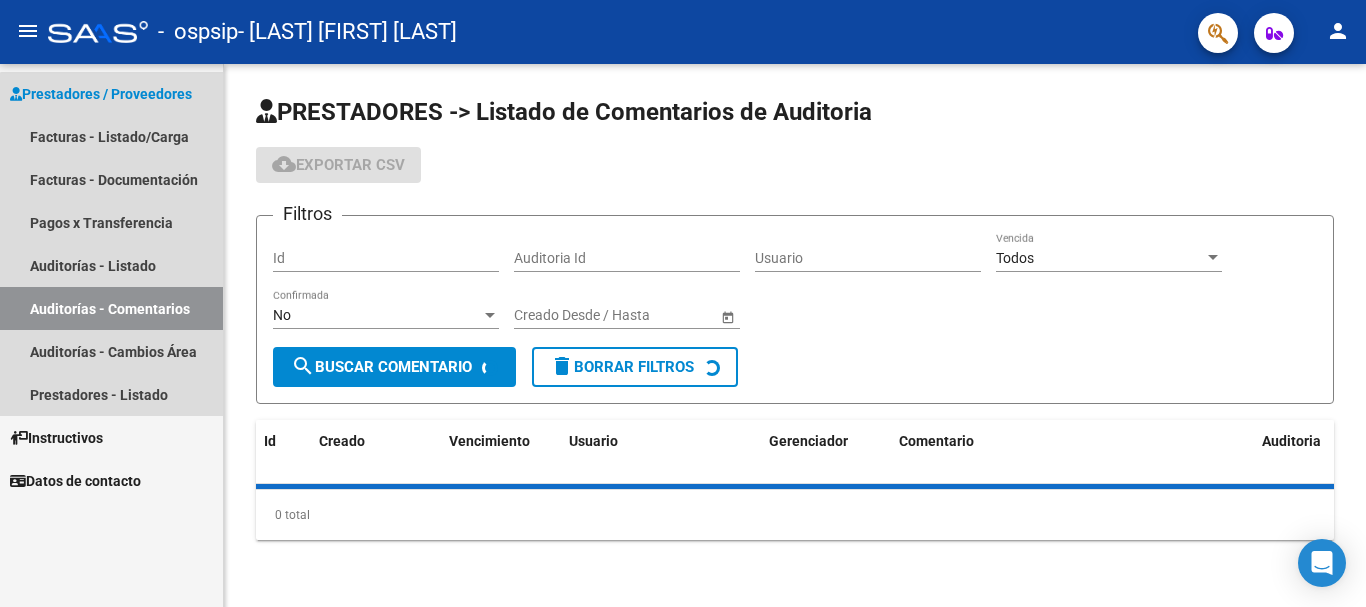 scroll, scrollTop: 0, scrollLeft: 0, axis: both 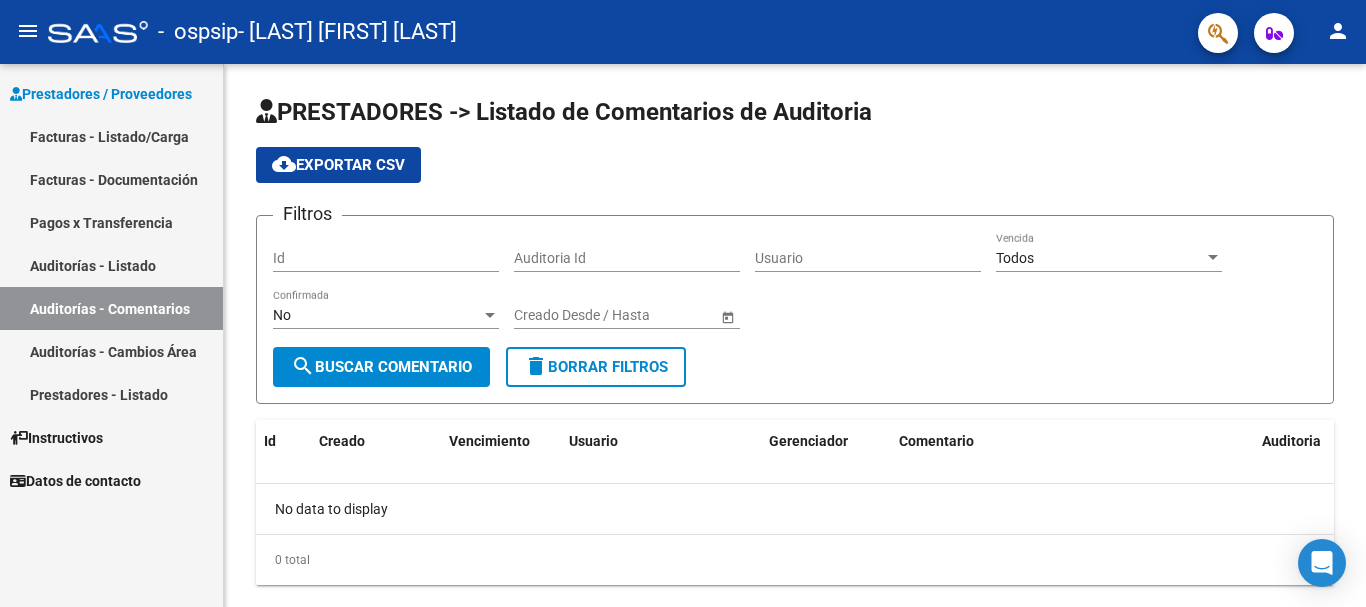 click on "Auditorías - Cambios Área" at bounding box center (111, 351) 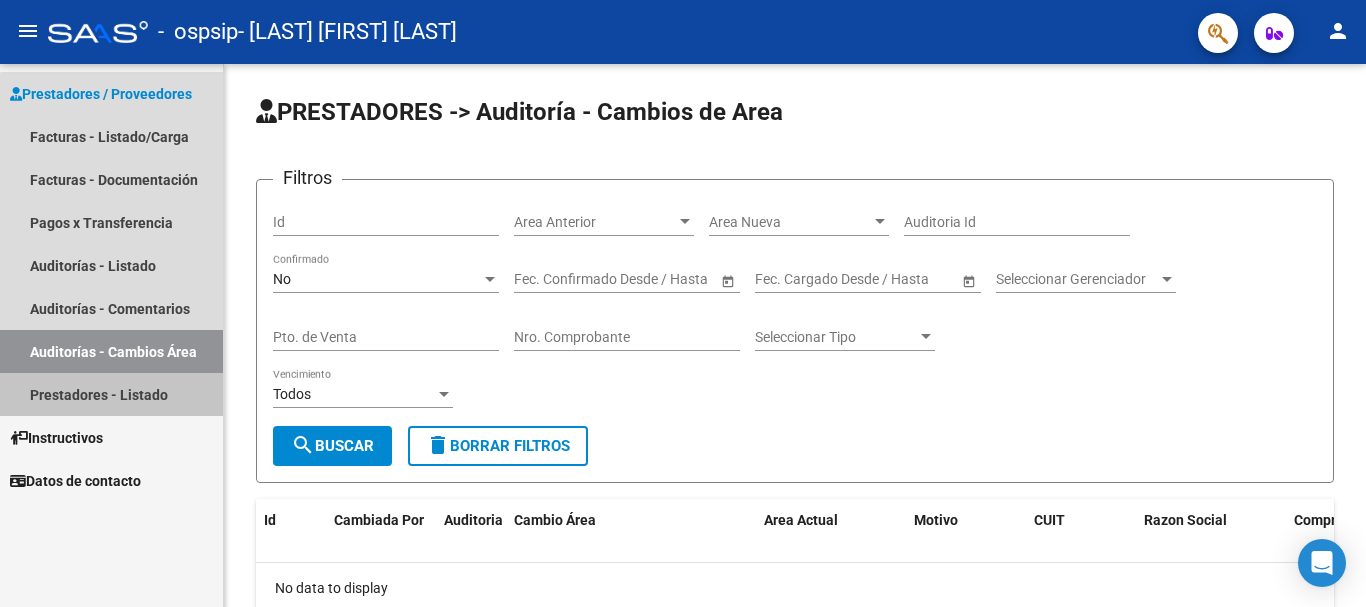 click on "Prestadores - Listado" at bounding box center [111, 394] 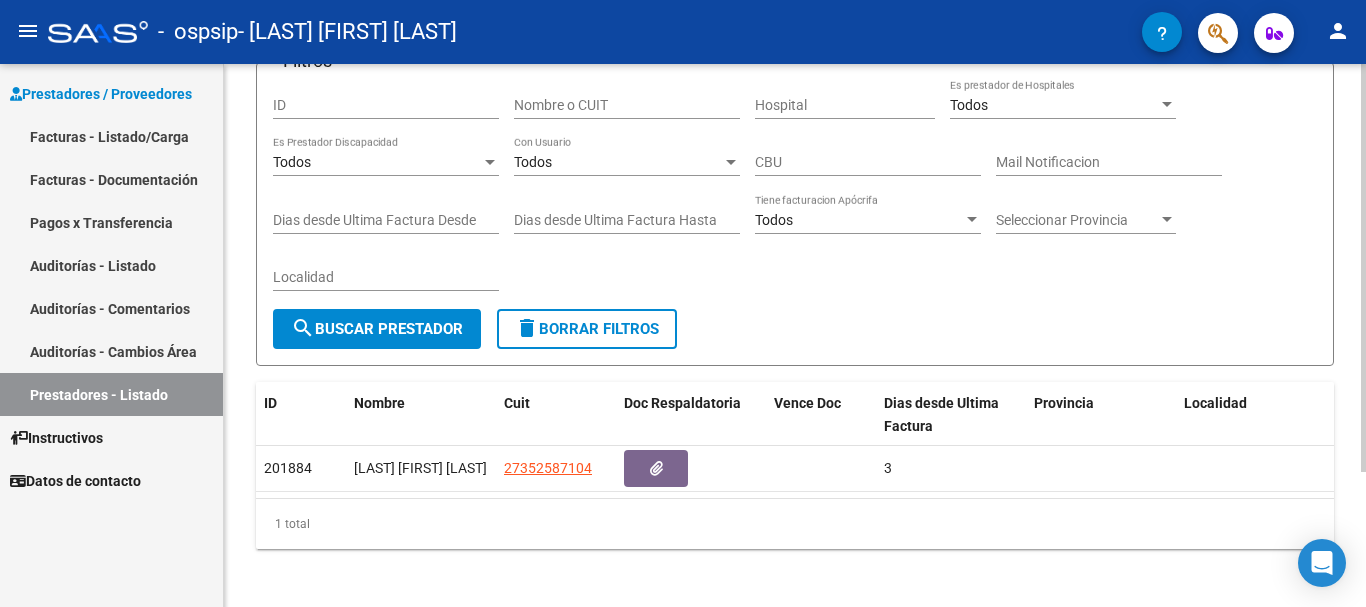 scroll, scrollTop: 179, scrollLeft: 0, axis: vertical 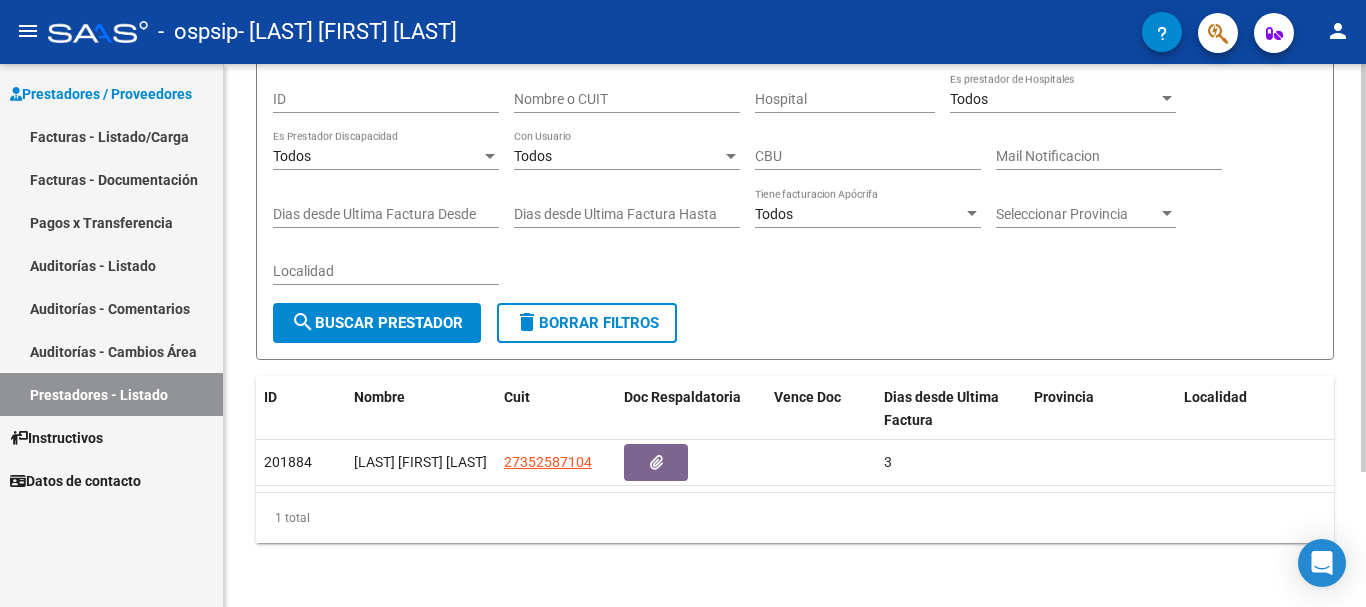 click 